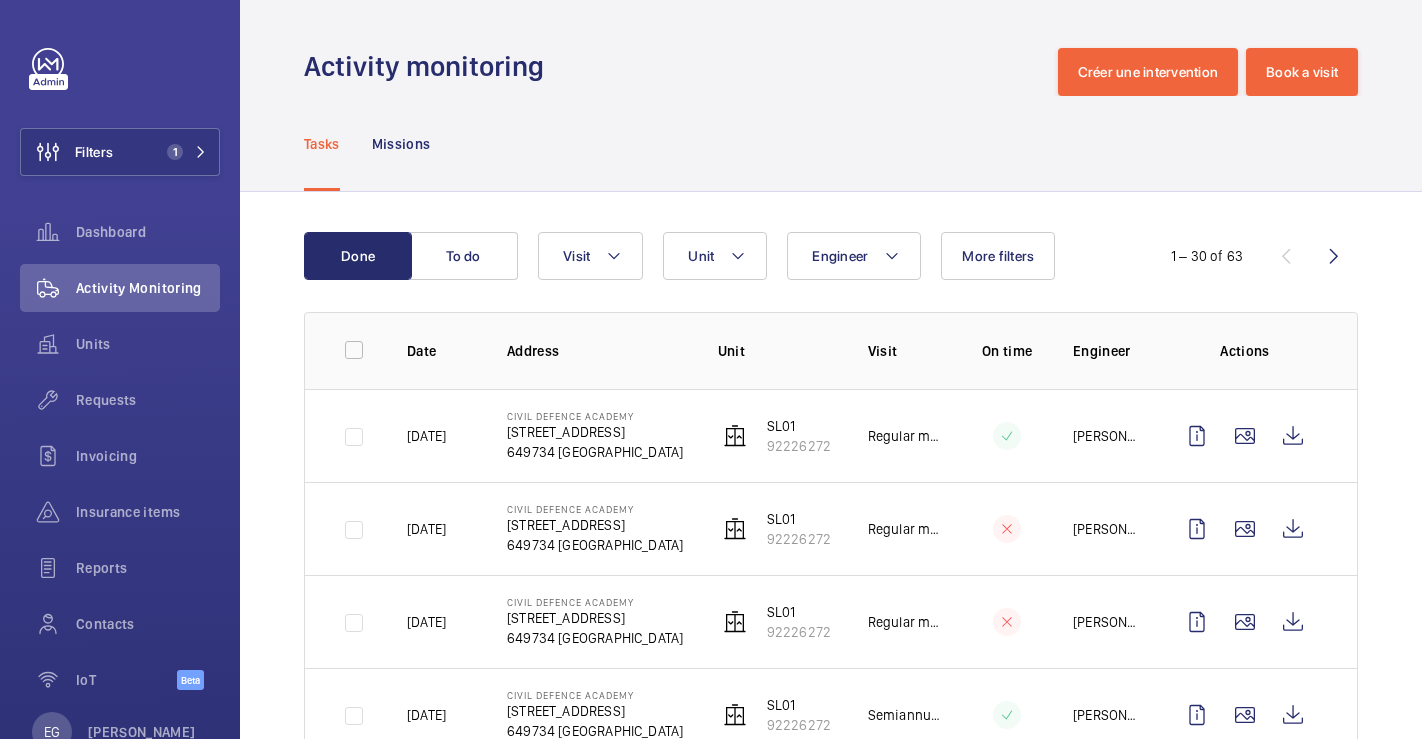 scroll, scrollTop: 0, scrollLeft: 0, axis: both 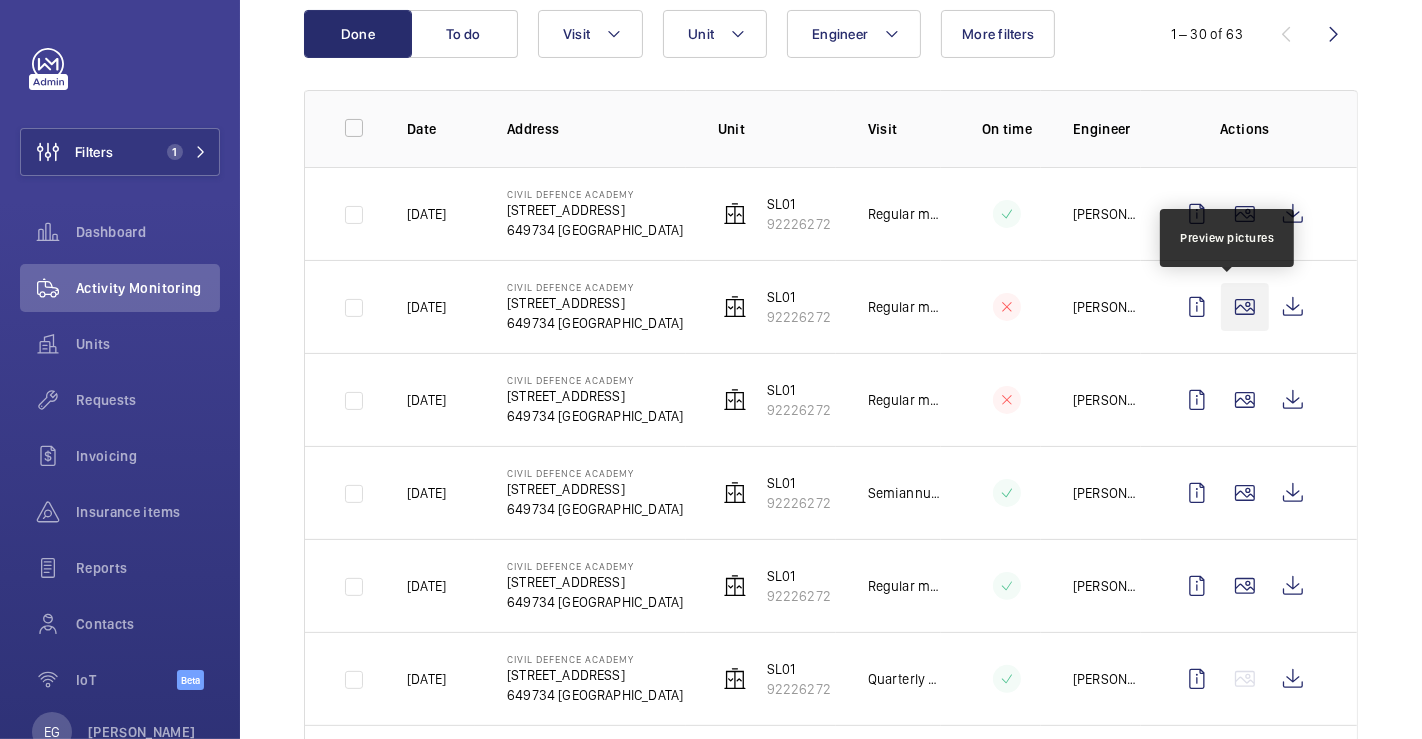 click 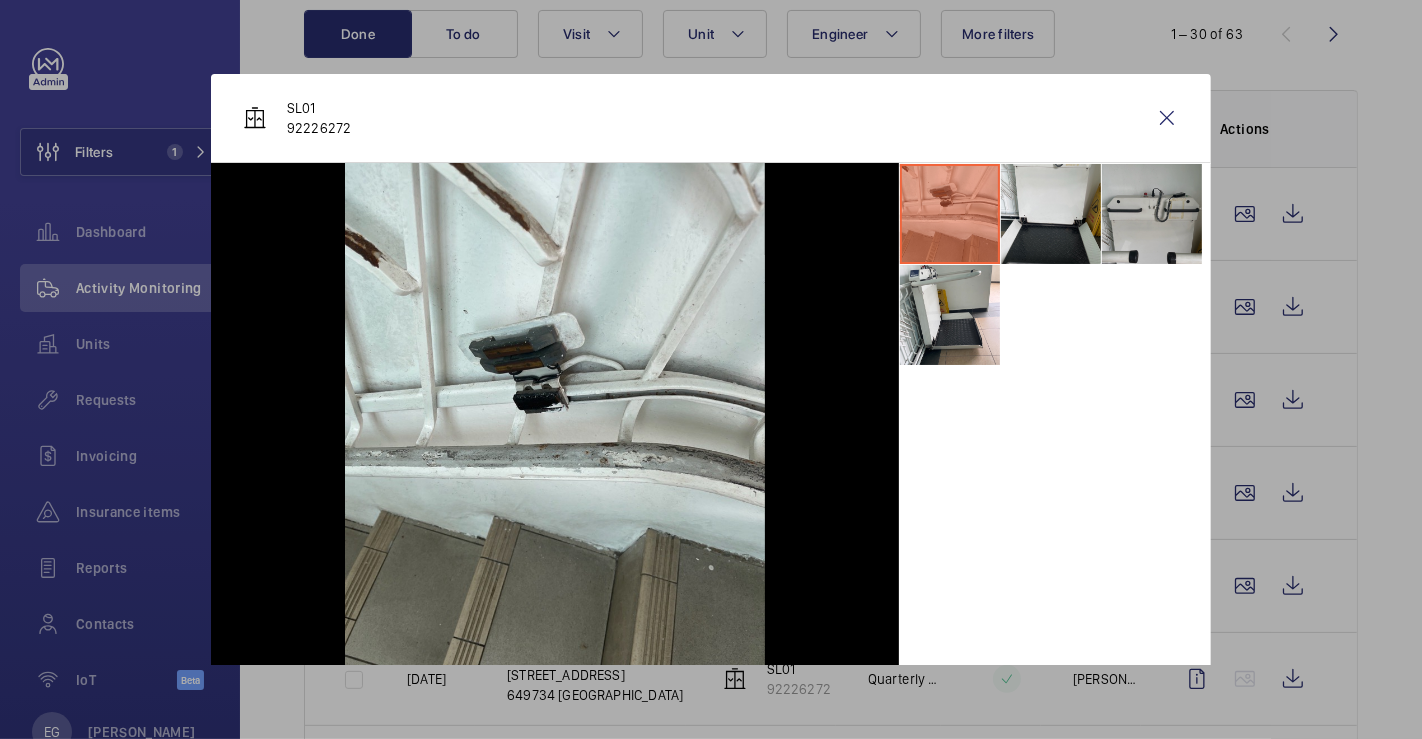 click at bounding box center (1152, 214) 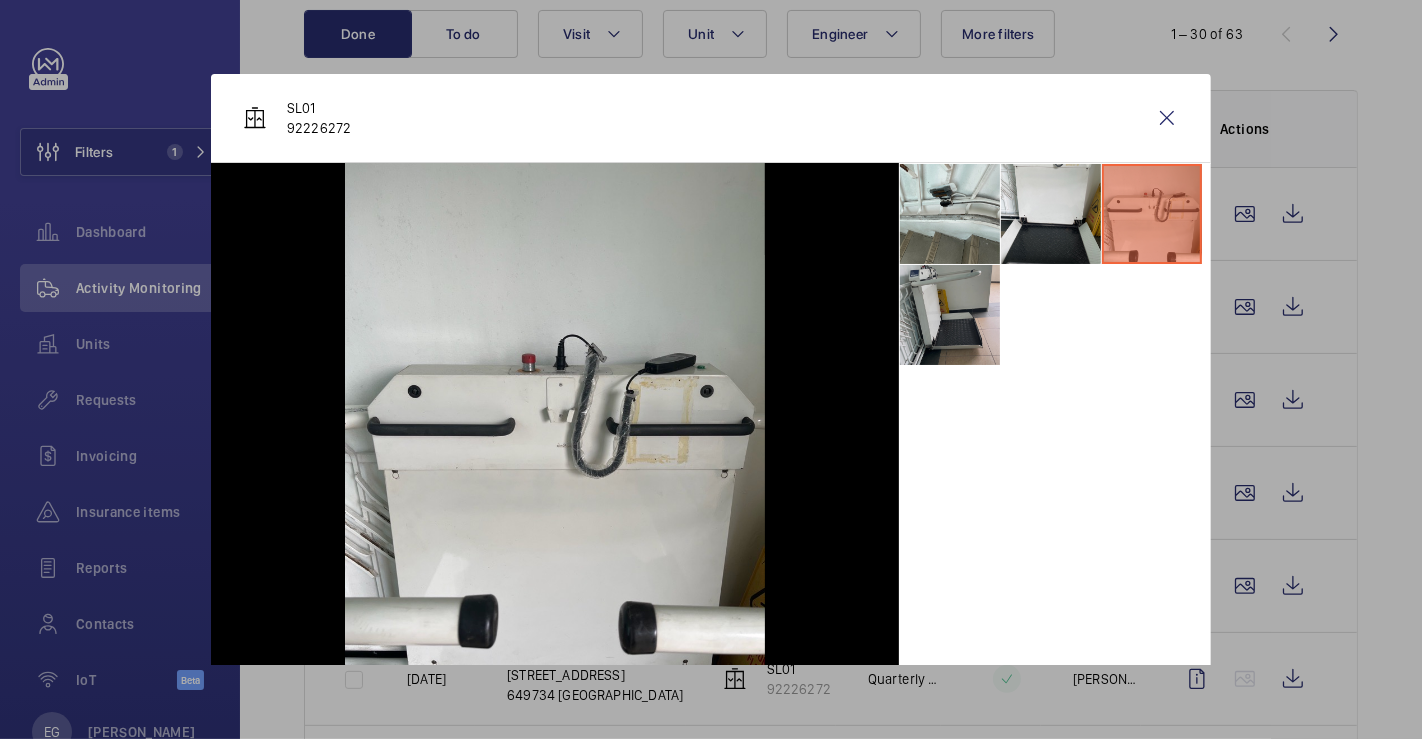 click at bounding box center (950, 315) 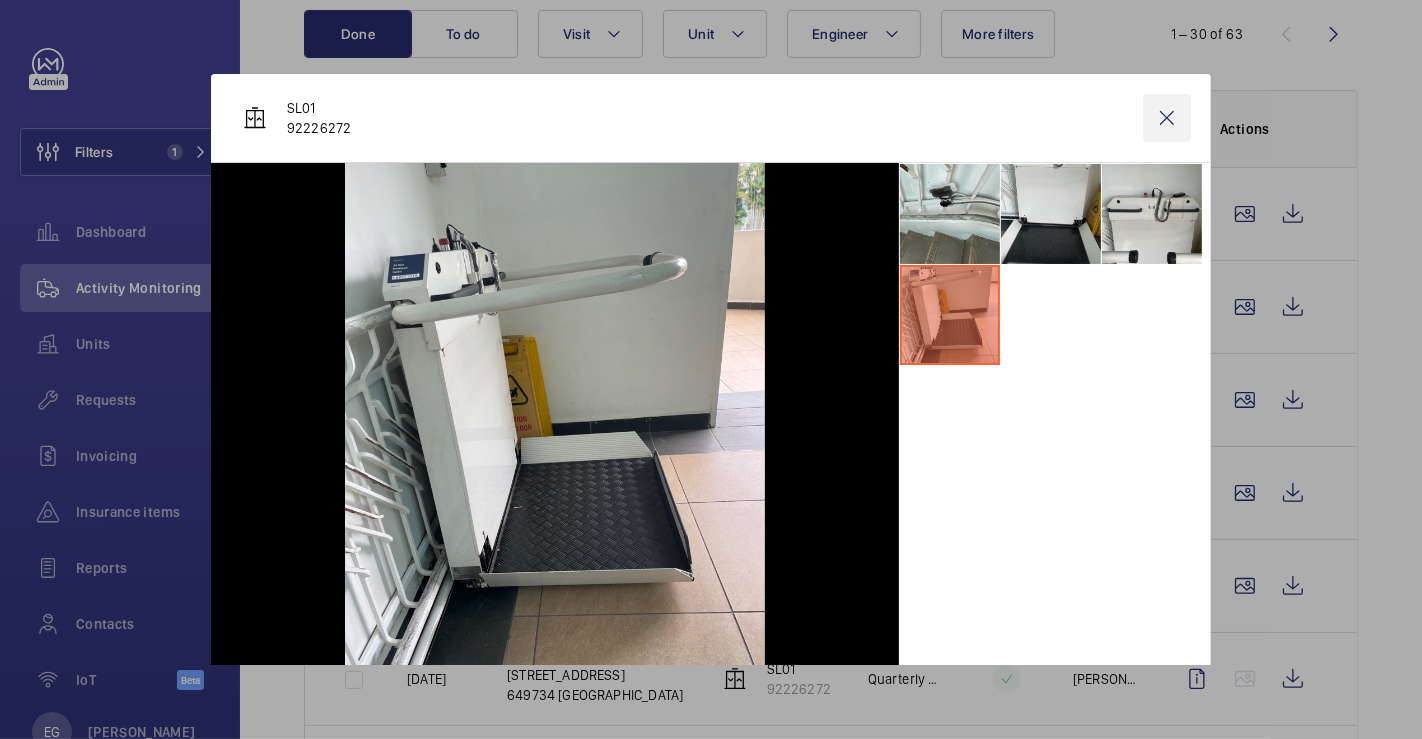 click at bounding box center (1167, 118) 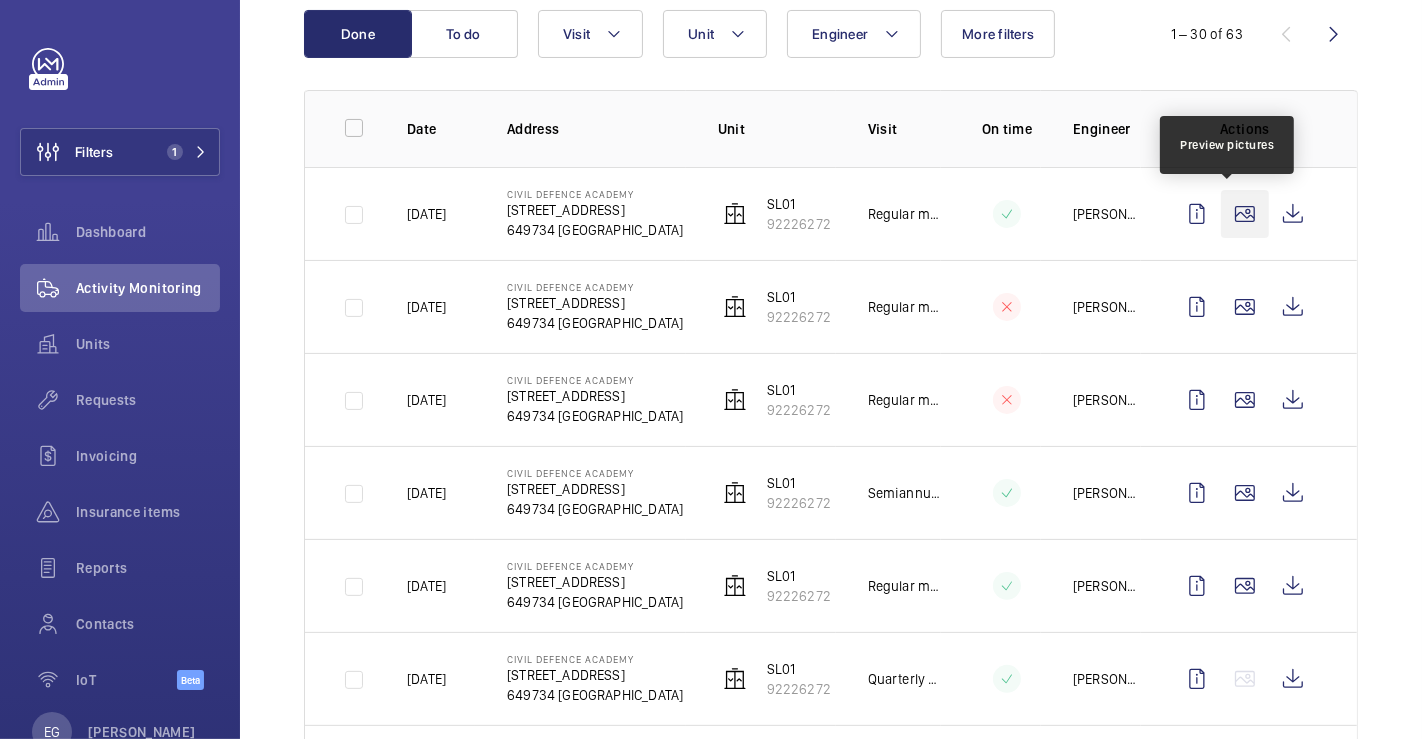 click 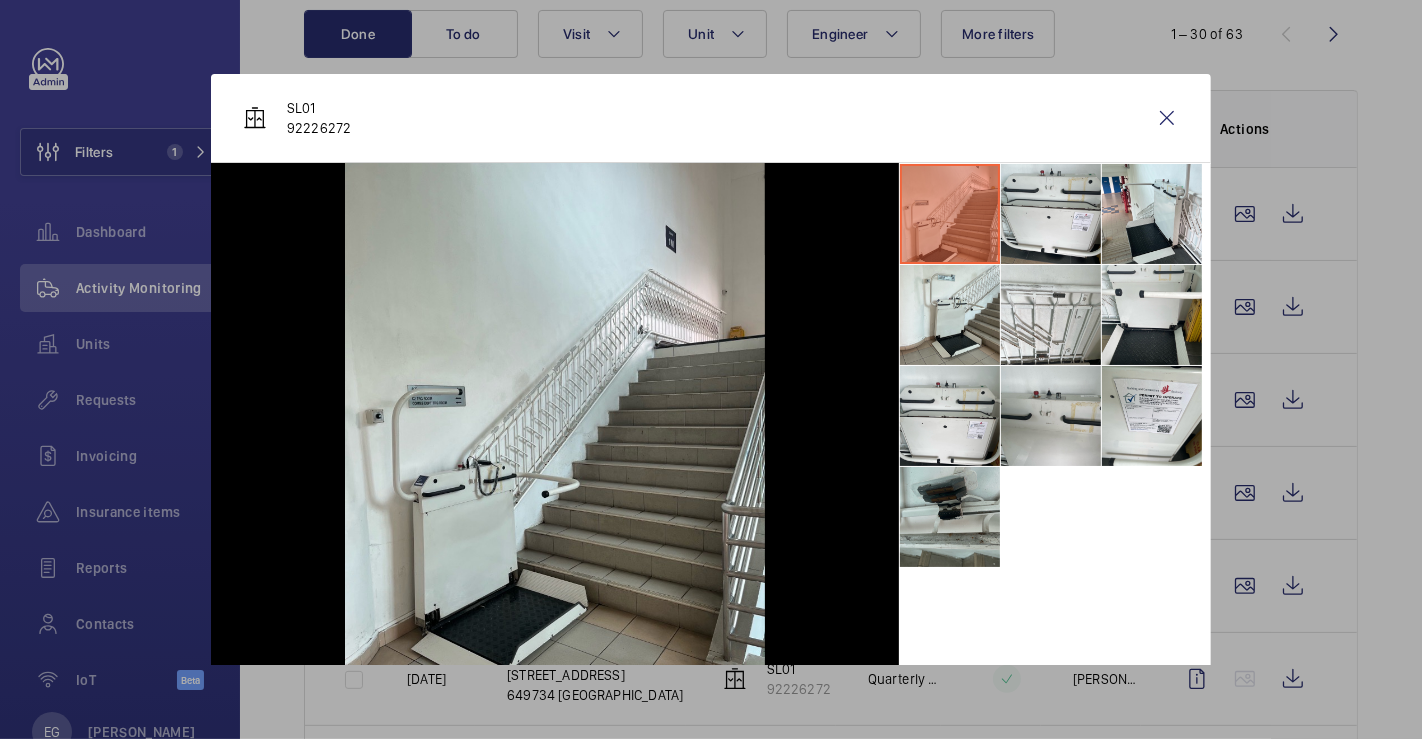 click at bounding box center (950, 517) 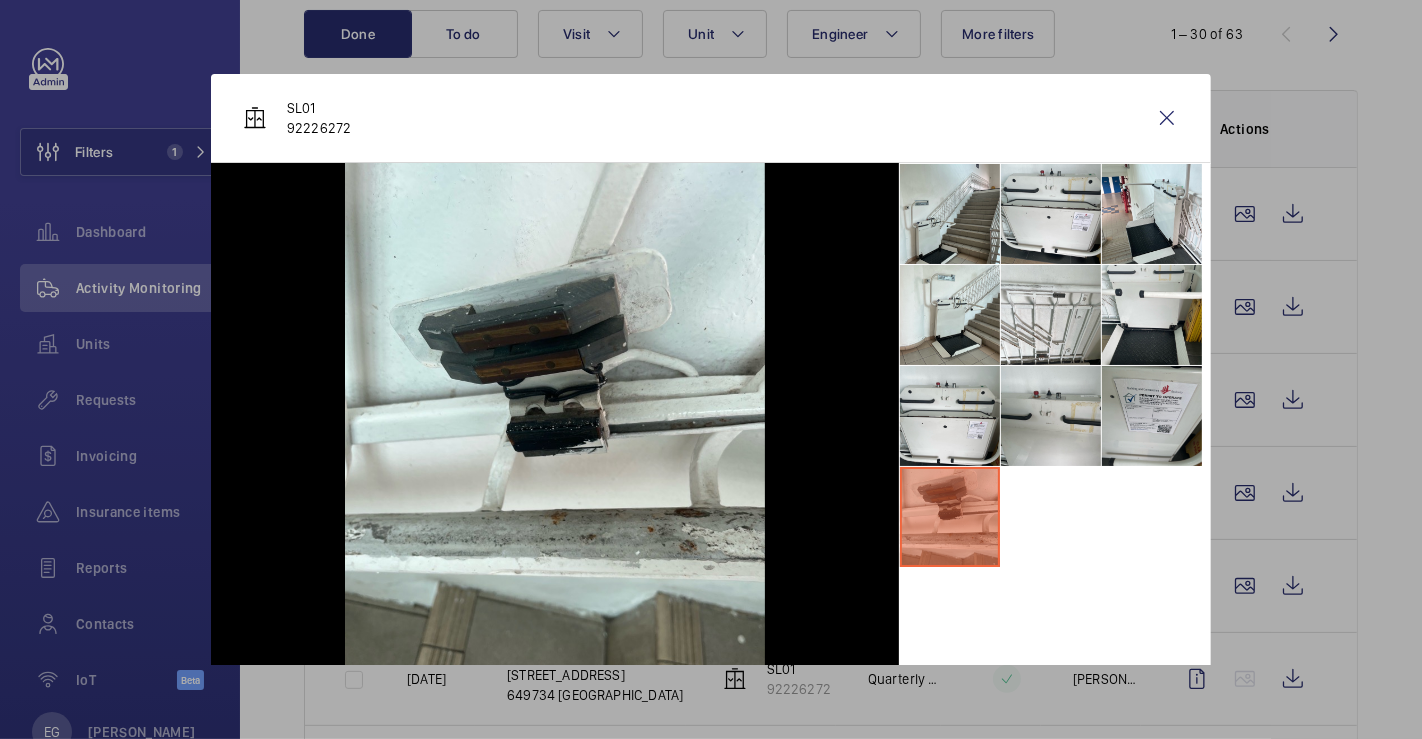 click at bounding box center (1152, 416) 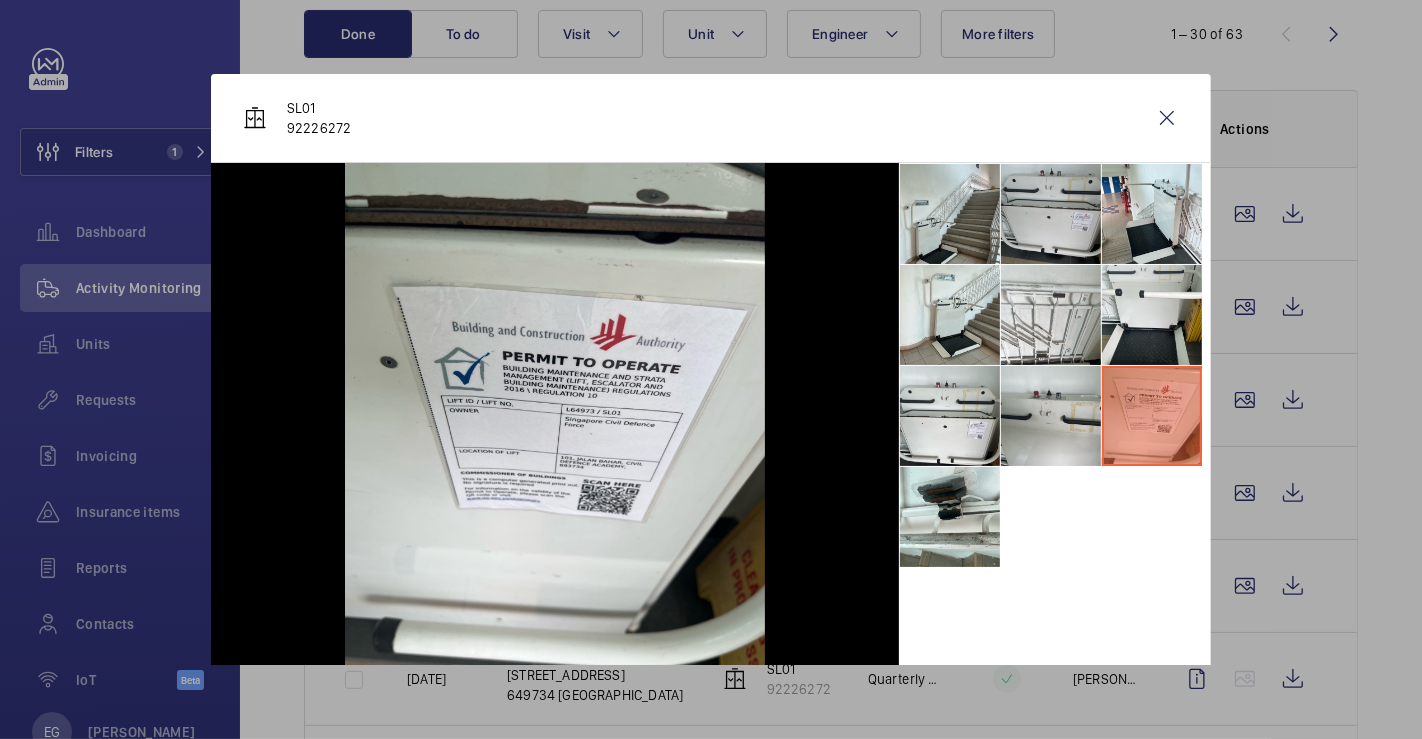 click at bounding box center [1051, 214] 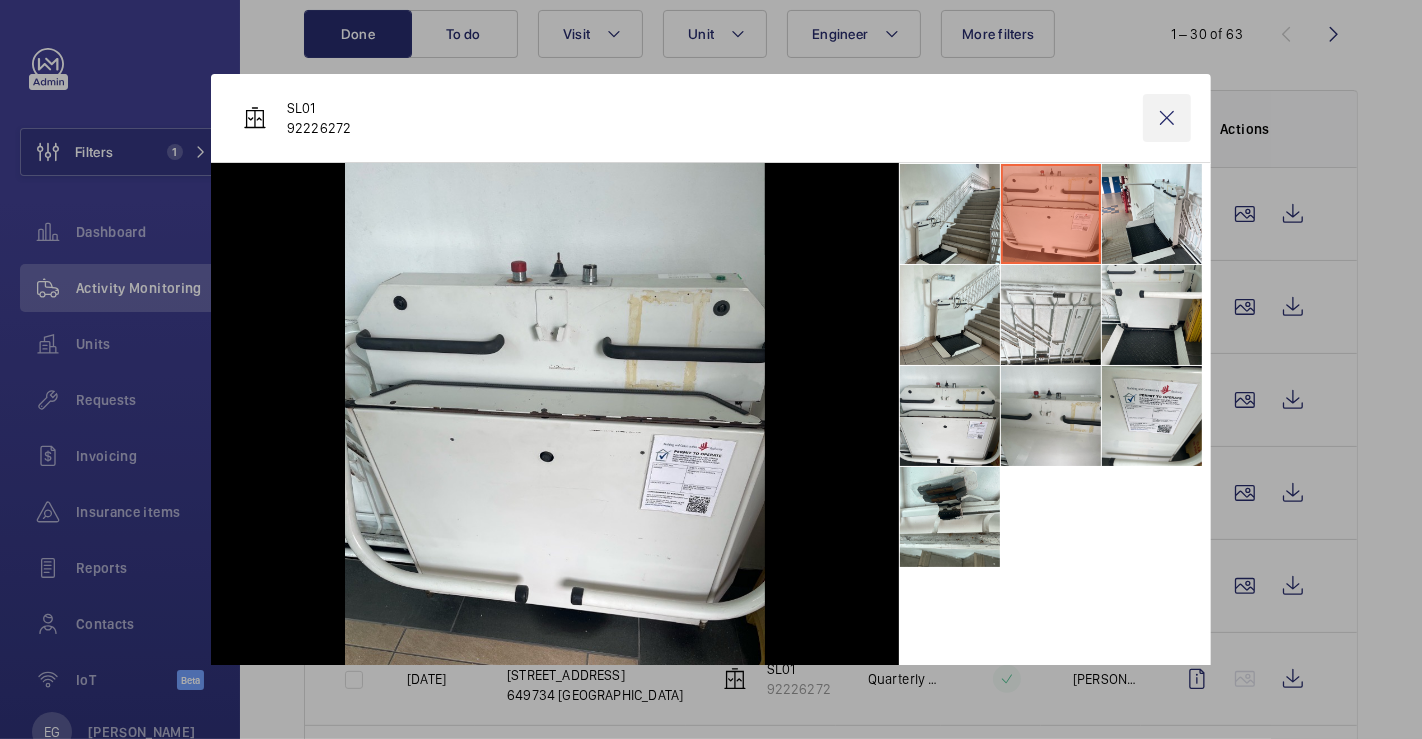 click at bounding box center [1167, 118] 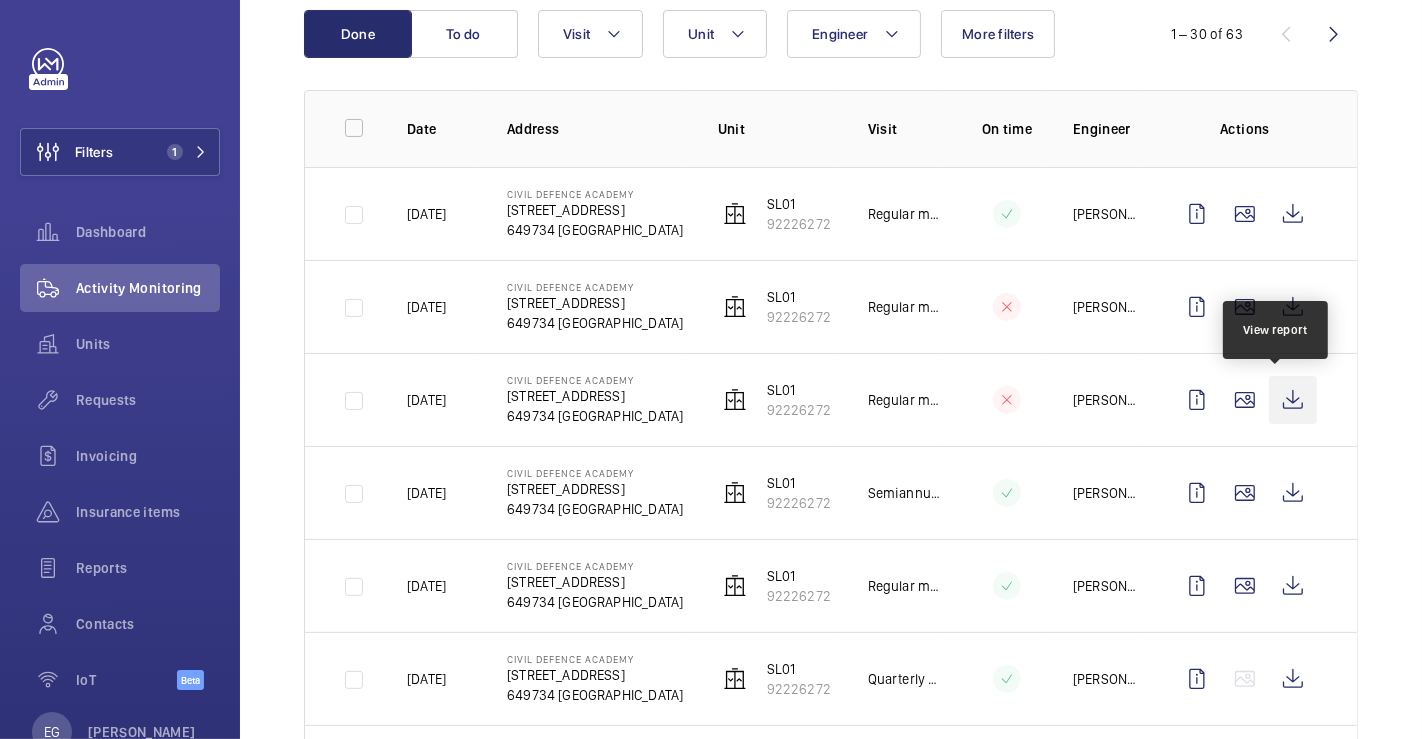 click 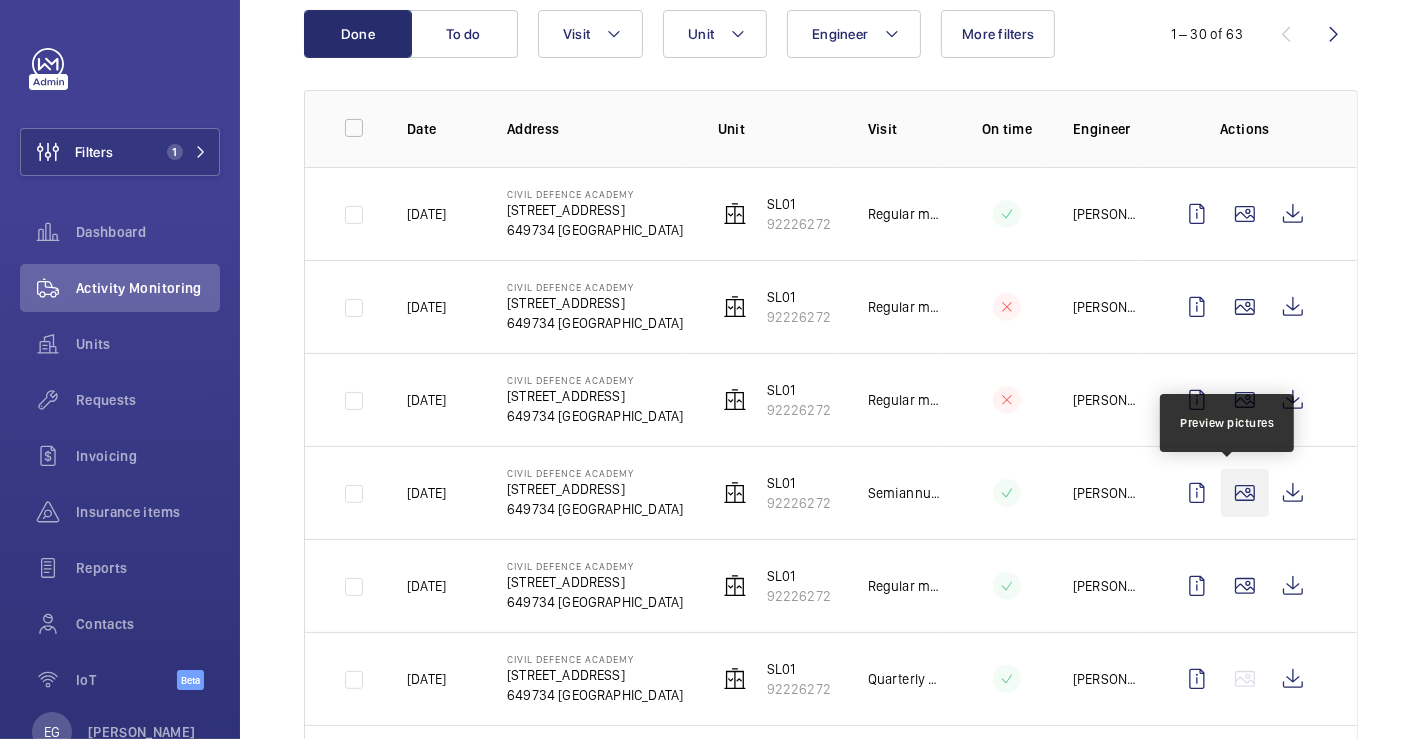 click 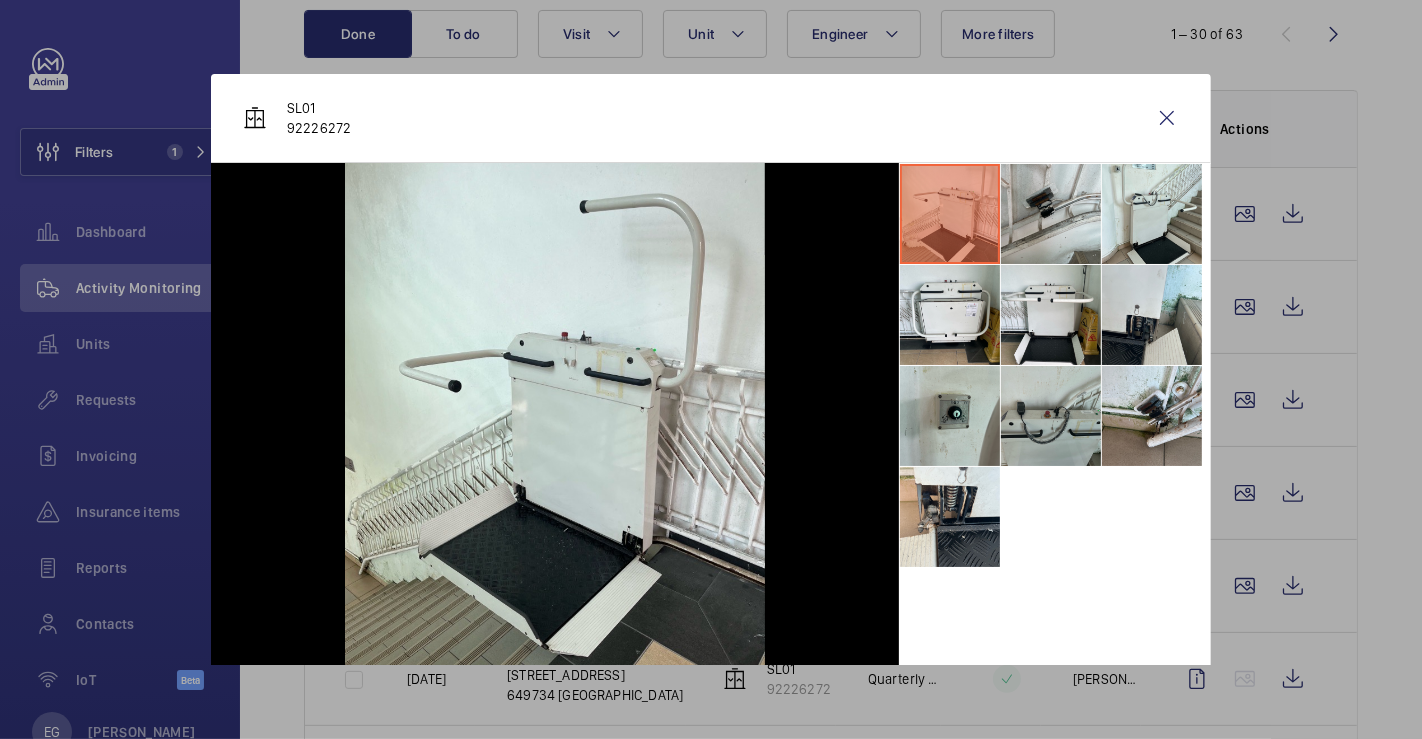 click at bounding box center (1051, 416) 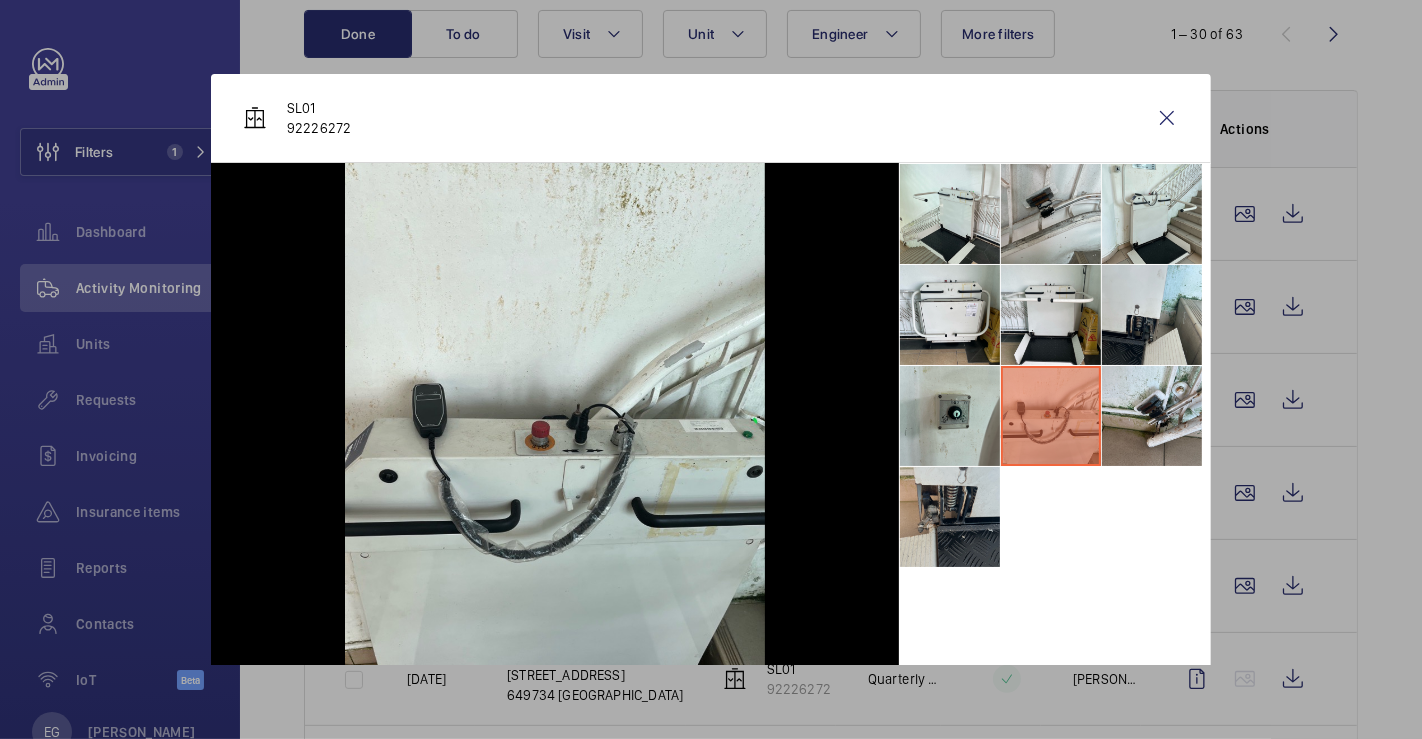 click at bounding box center (950, 517) 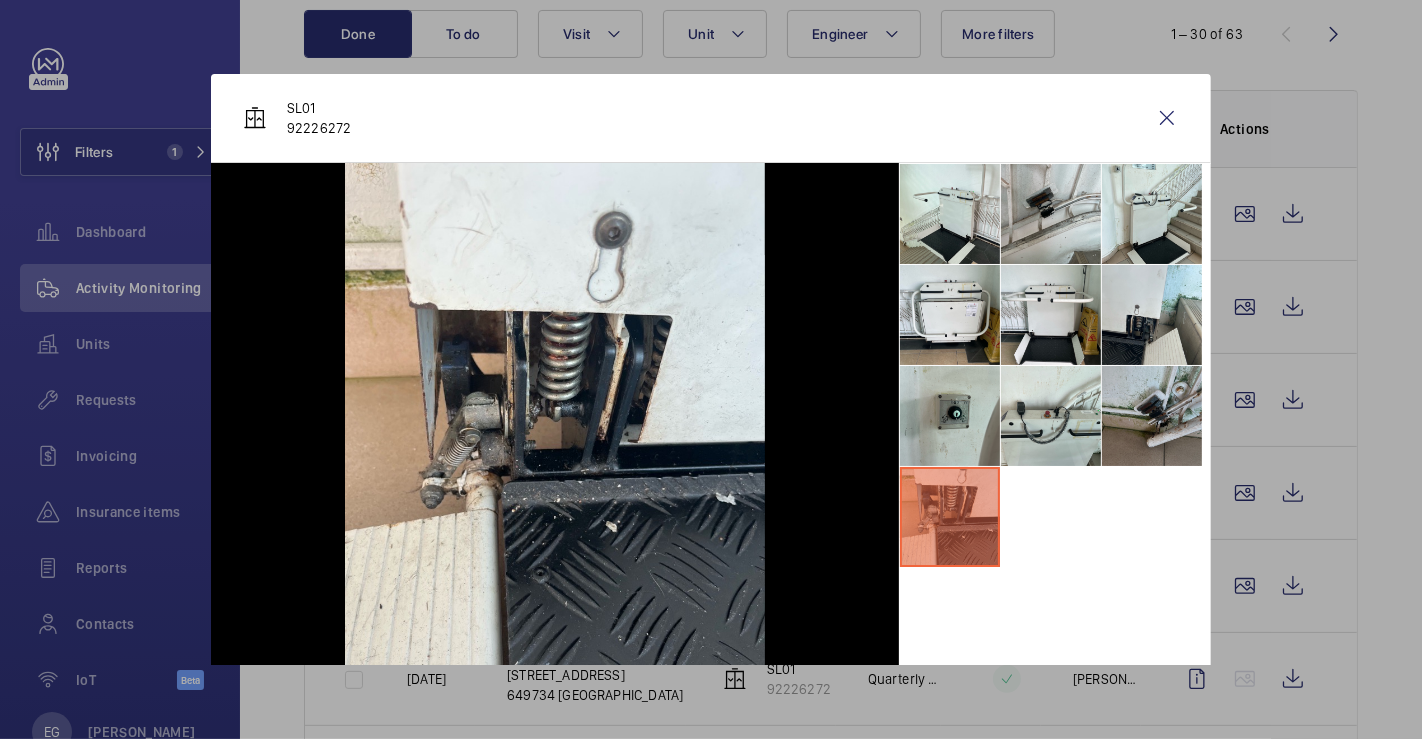 click at bounding box center [1152, 416] 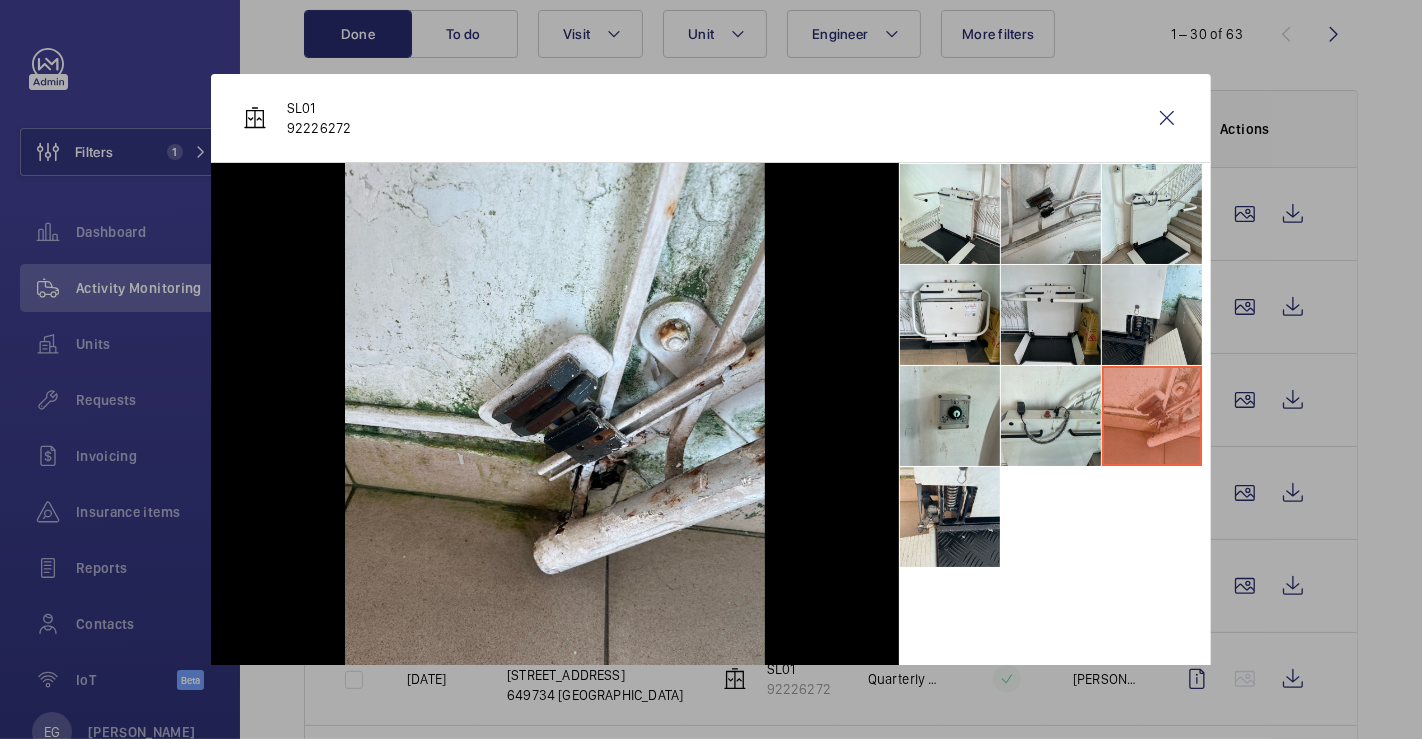 click at bounding box center [1051, 315] 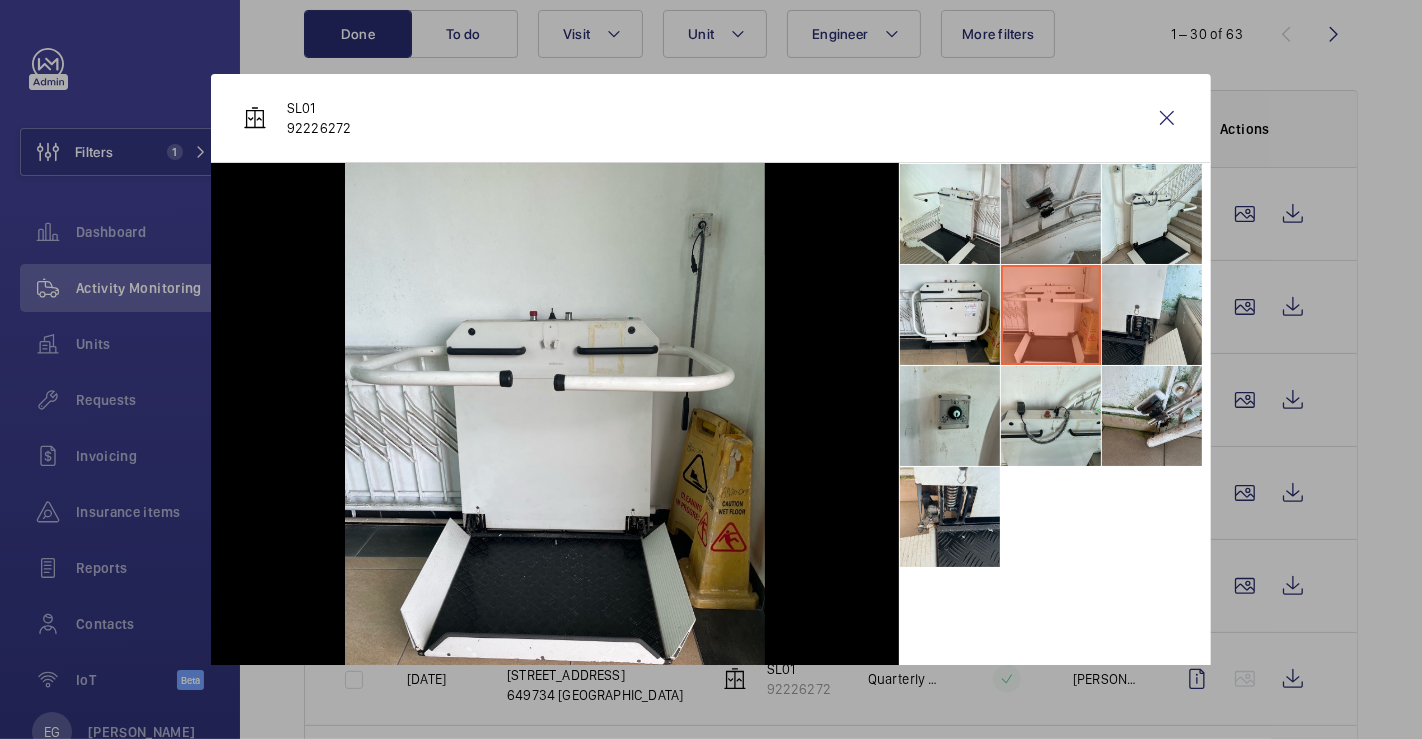 click at bounding box center (1051, 214) 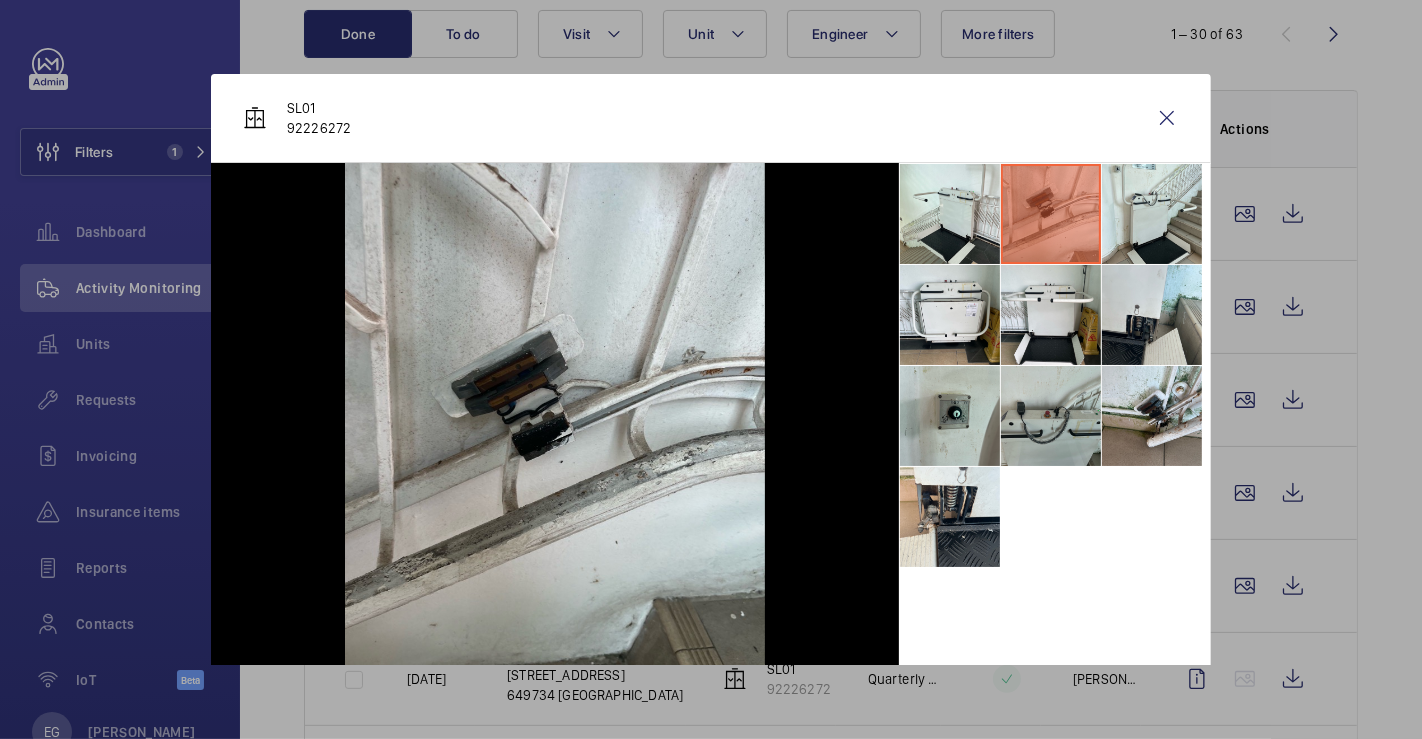 click at bounding box center [1051, 416] 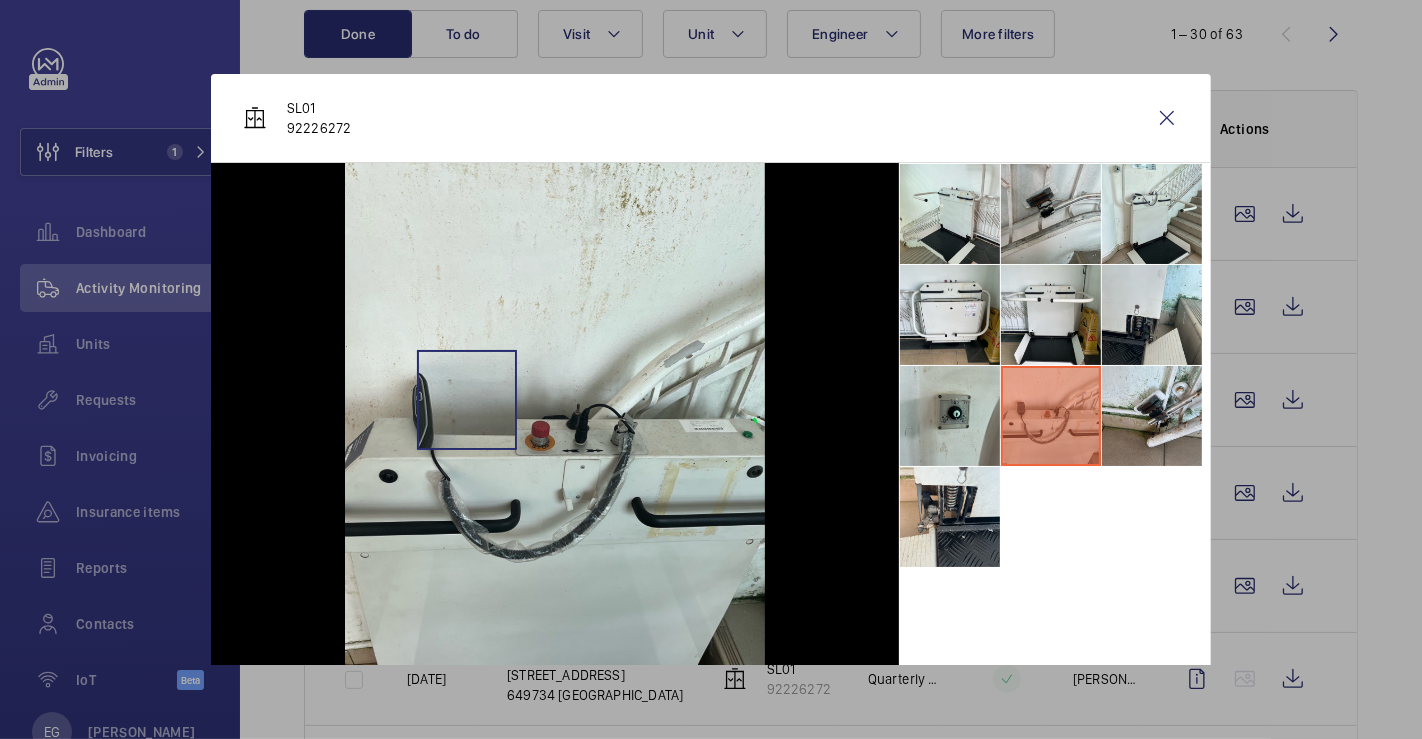 click at bounding box center (555, 443) 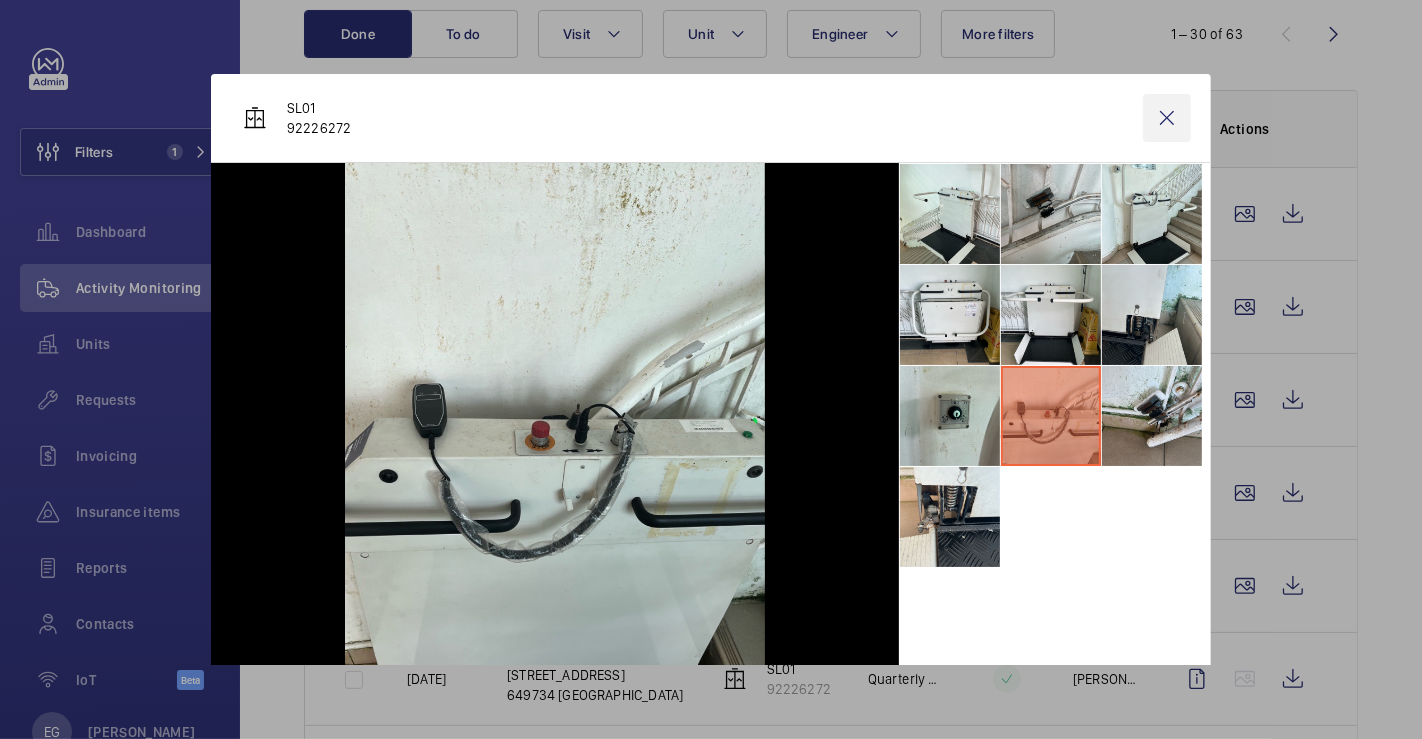 click at bounding box center [1167, 118] 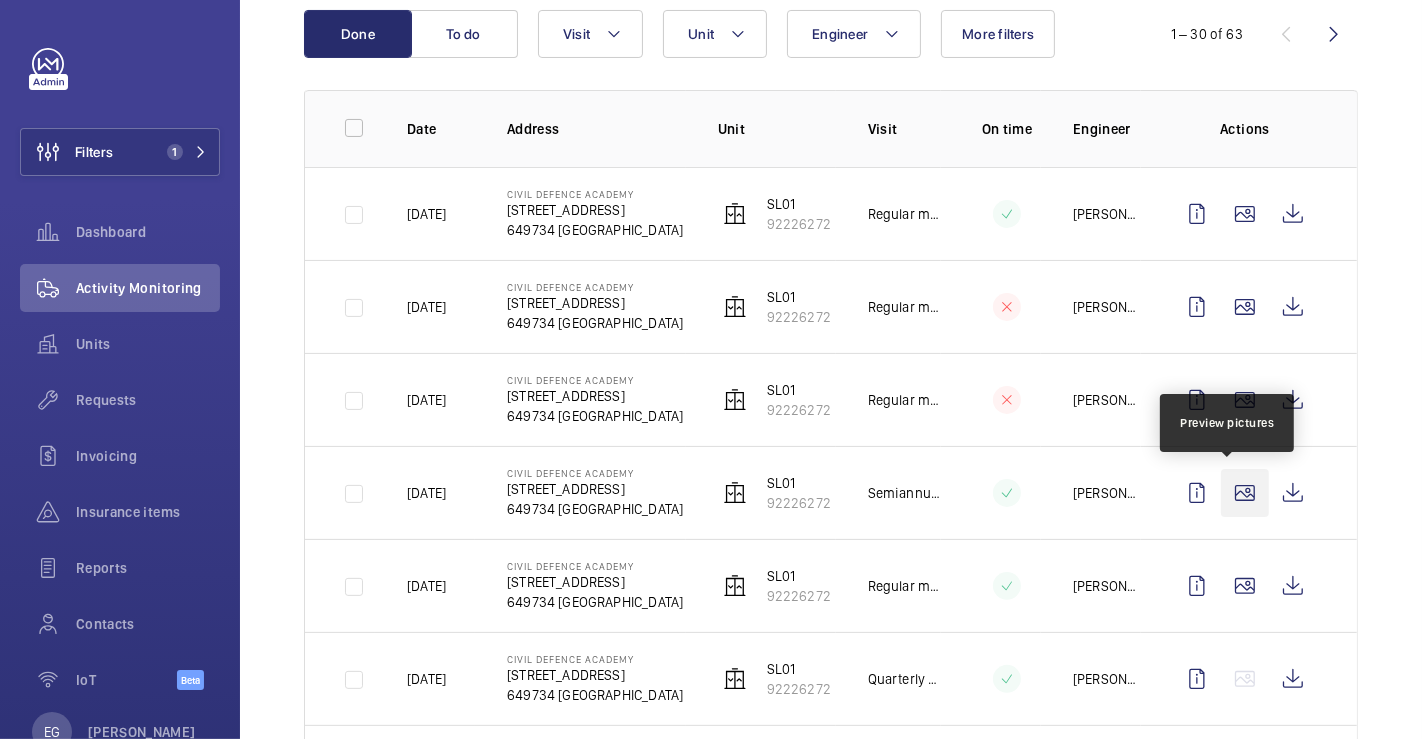 click 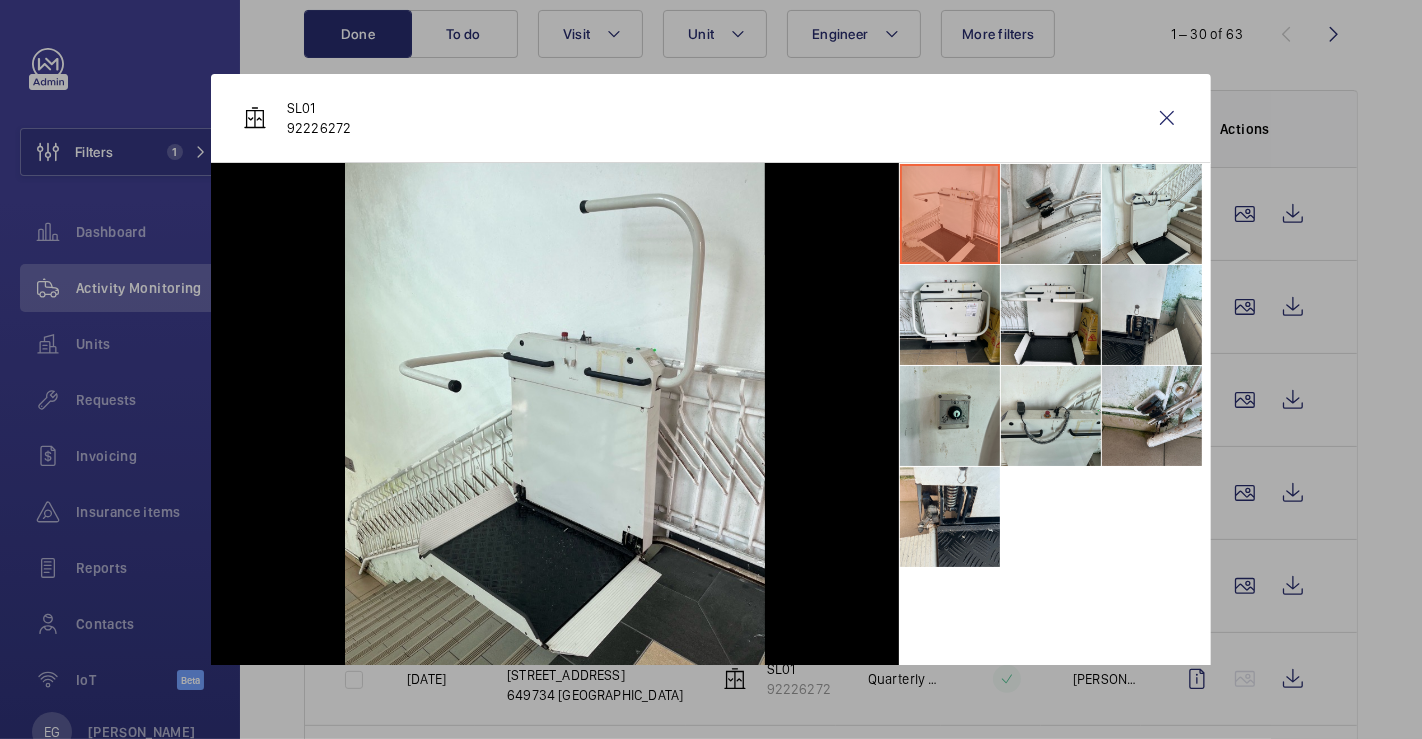 click at bounding box center (711, 369) 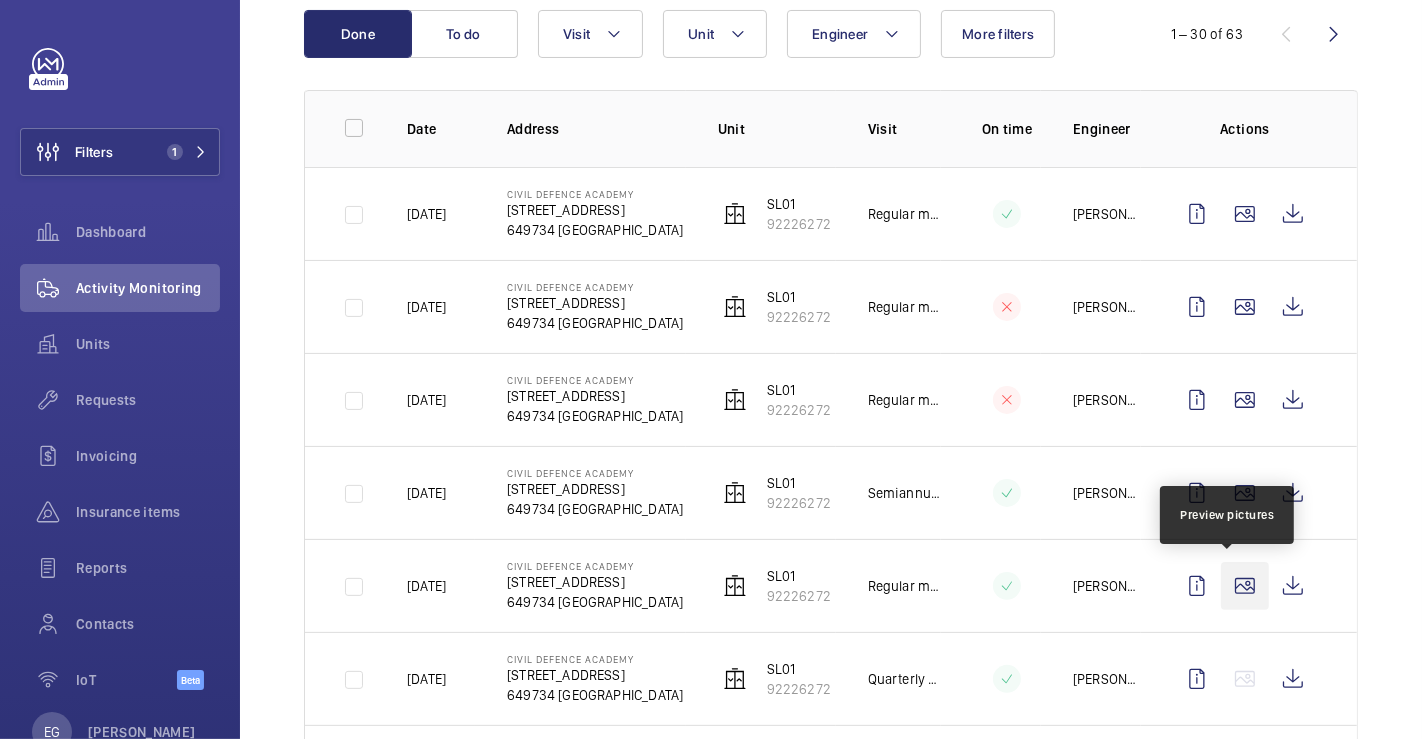 click 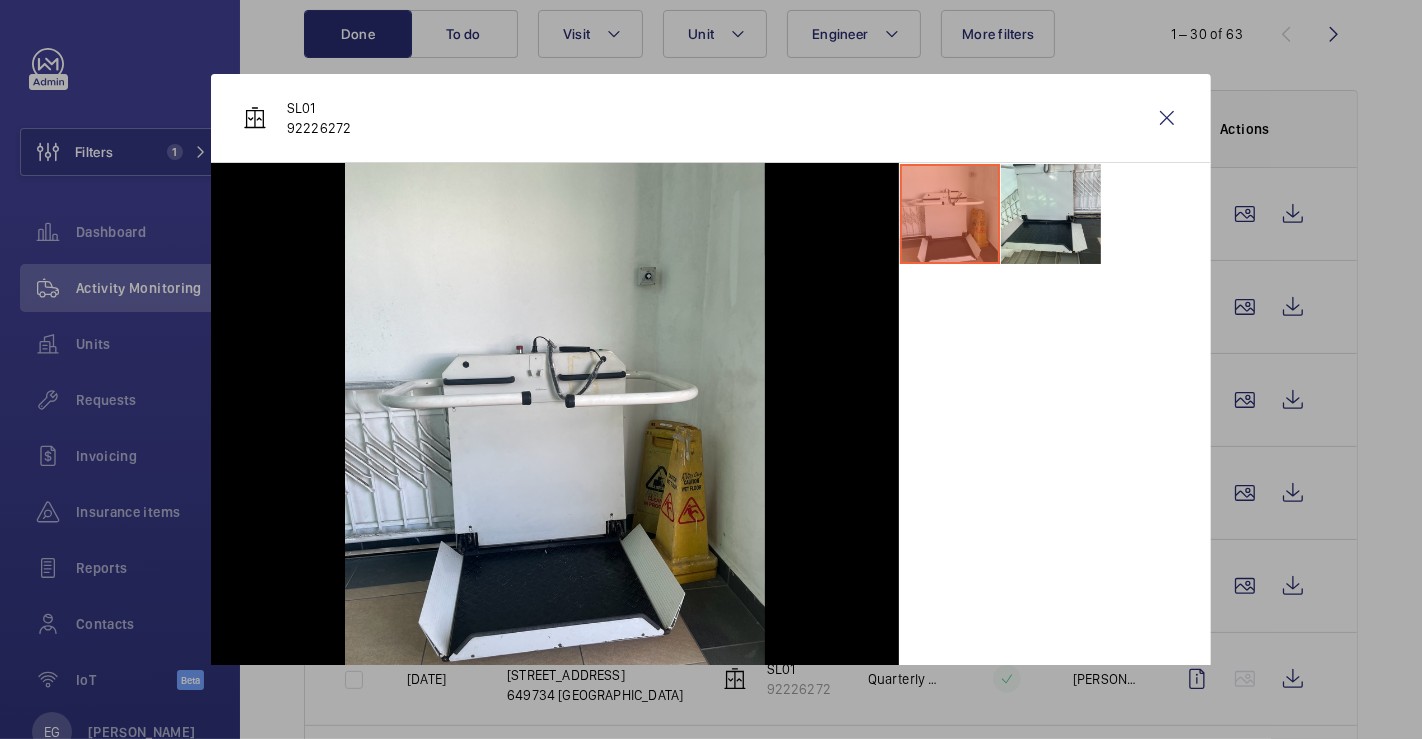 drag, startPoint x: 1371, startPoint y: 429, endPoint x: 1355, endPoint y: 440, distance: 19.416489 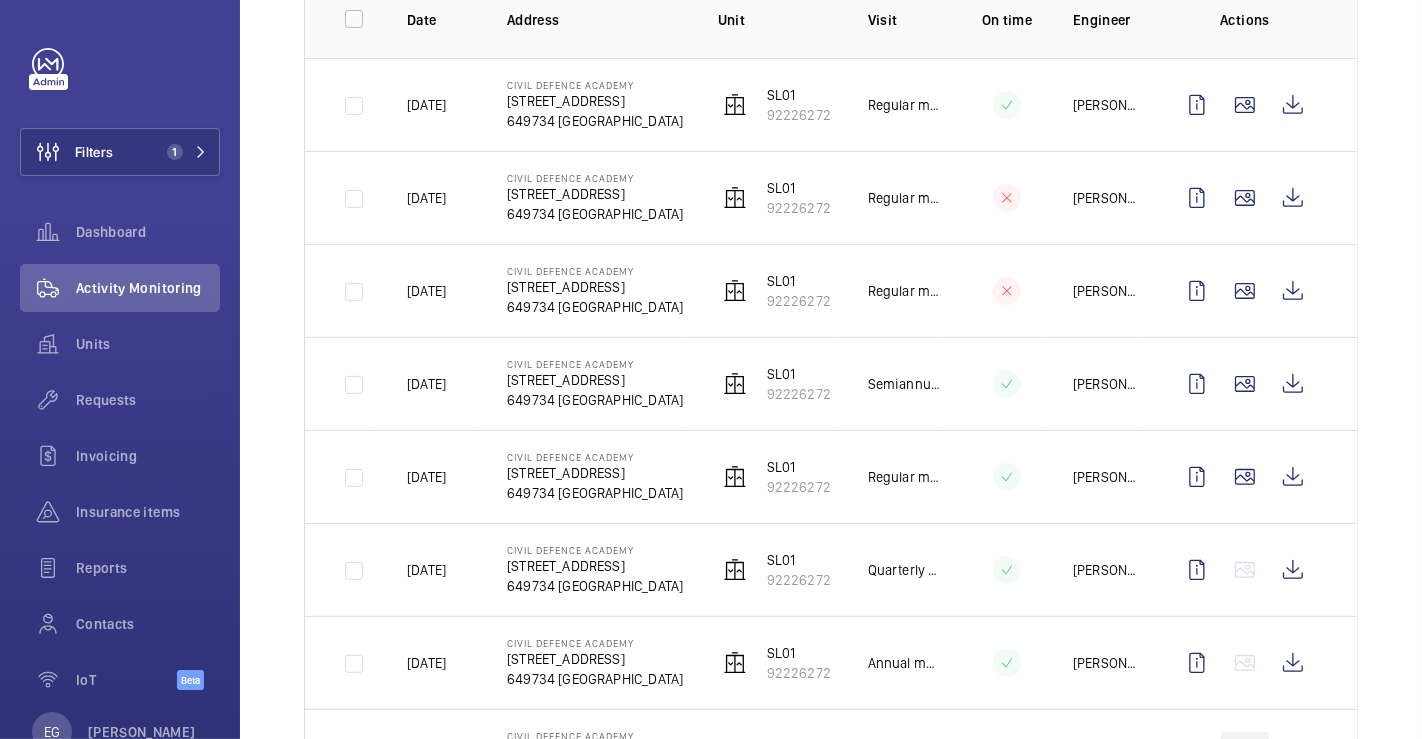 scroll, scrollTop: 444, scrollLeft: 0, axis: vertical 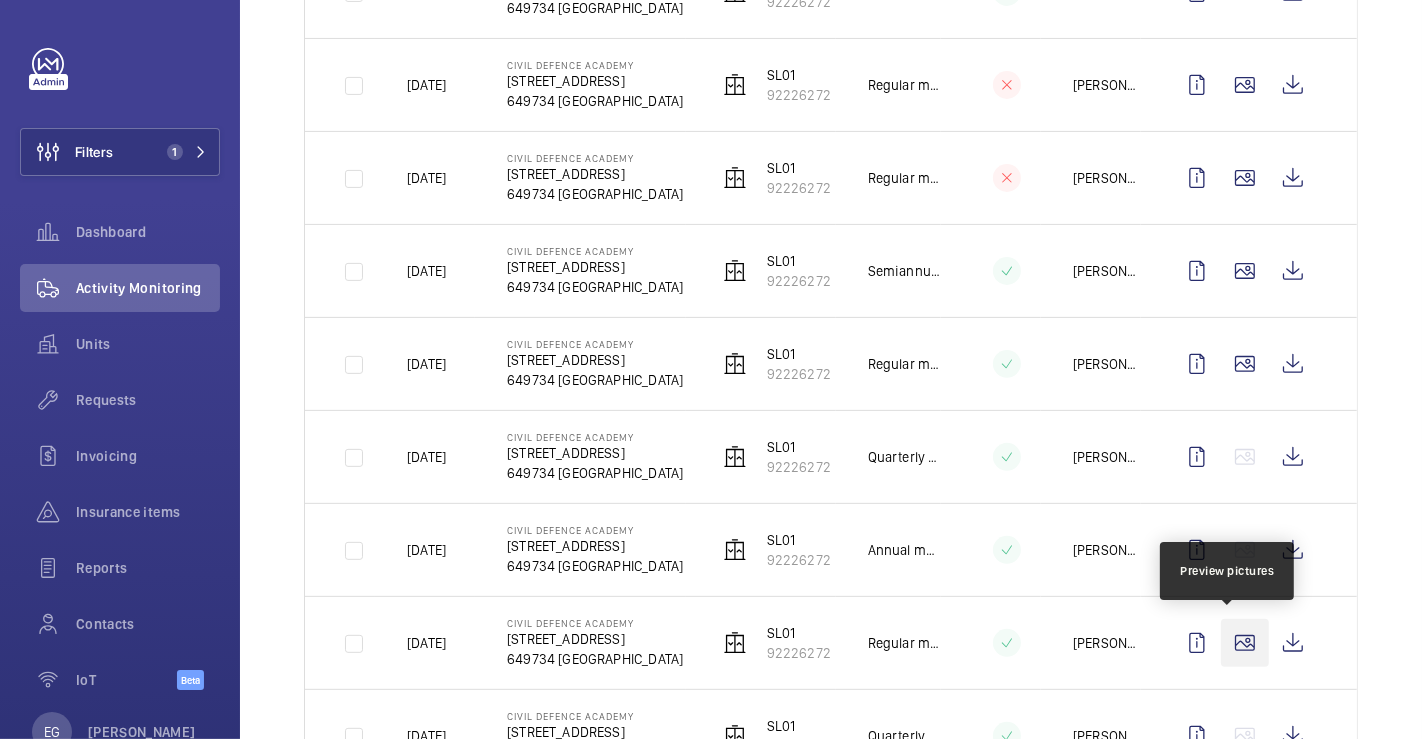 click 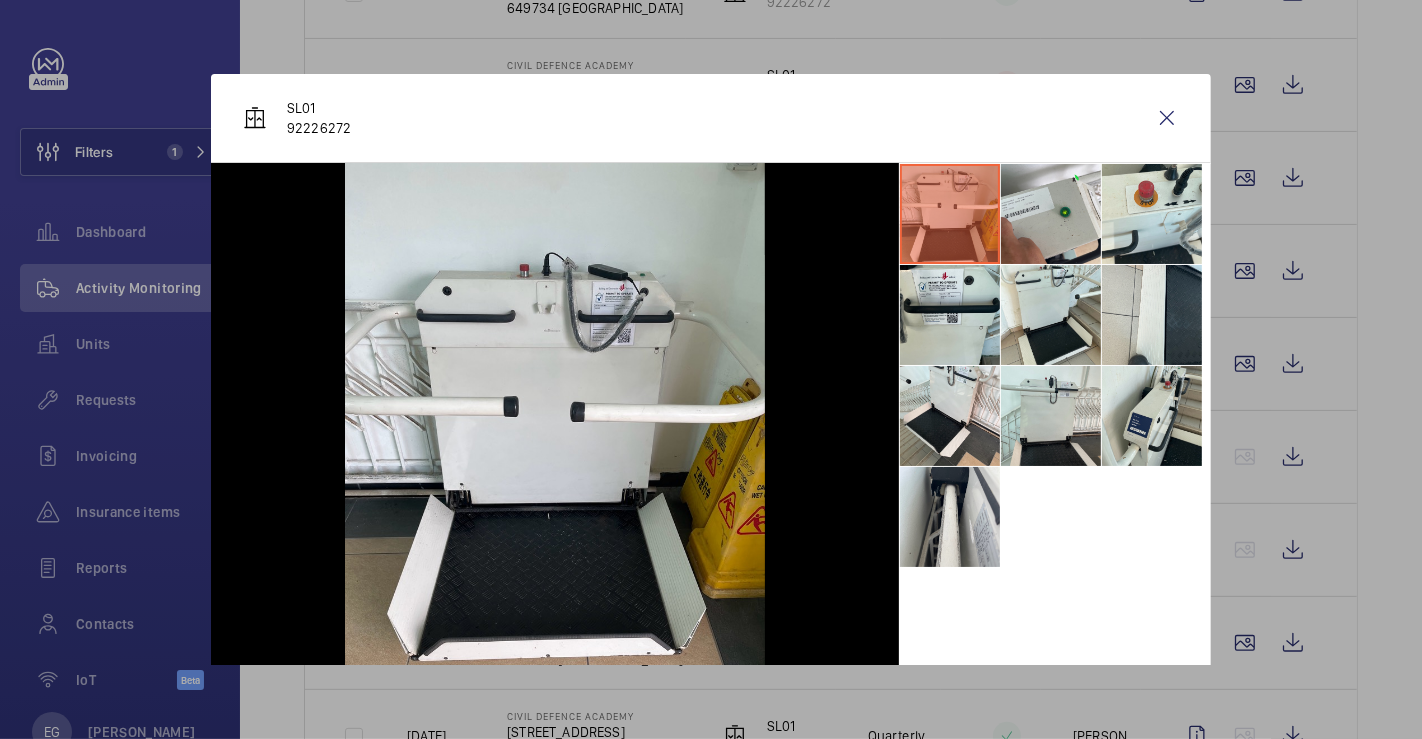 click at bounding box center (711, 369) 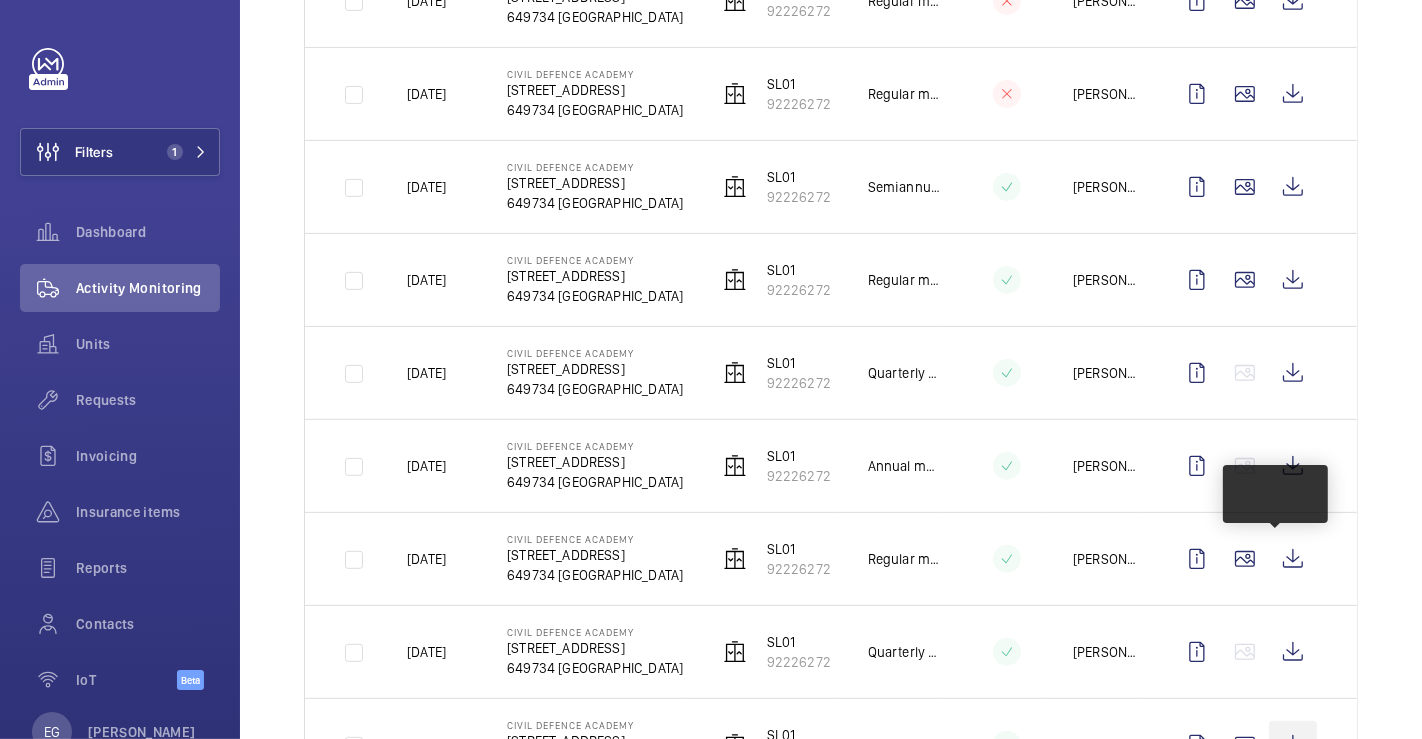 scroll, scrollTop: 666, scrollLeft: 0, axis: vertical 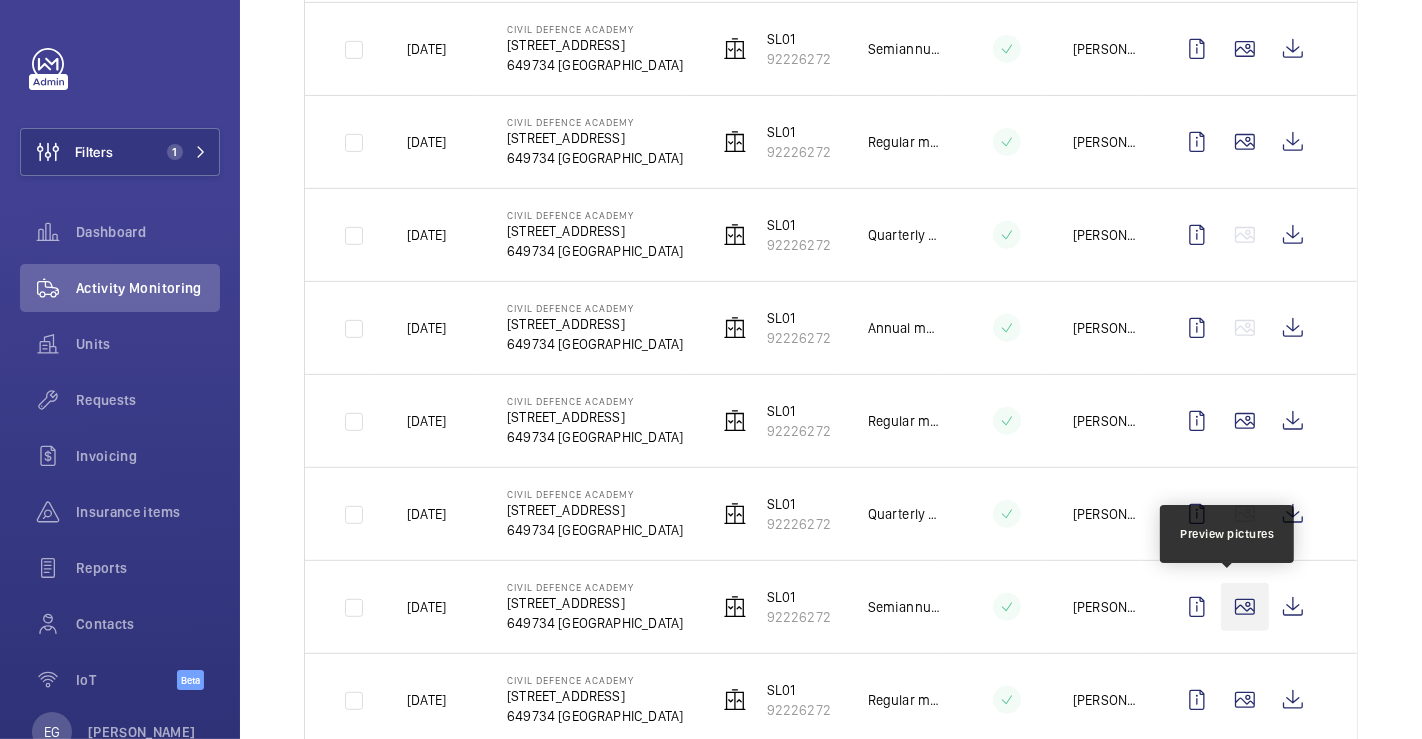 click 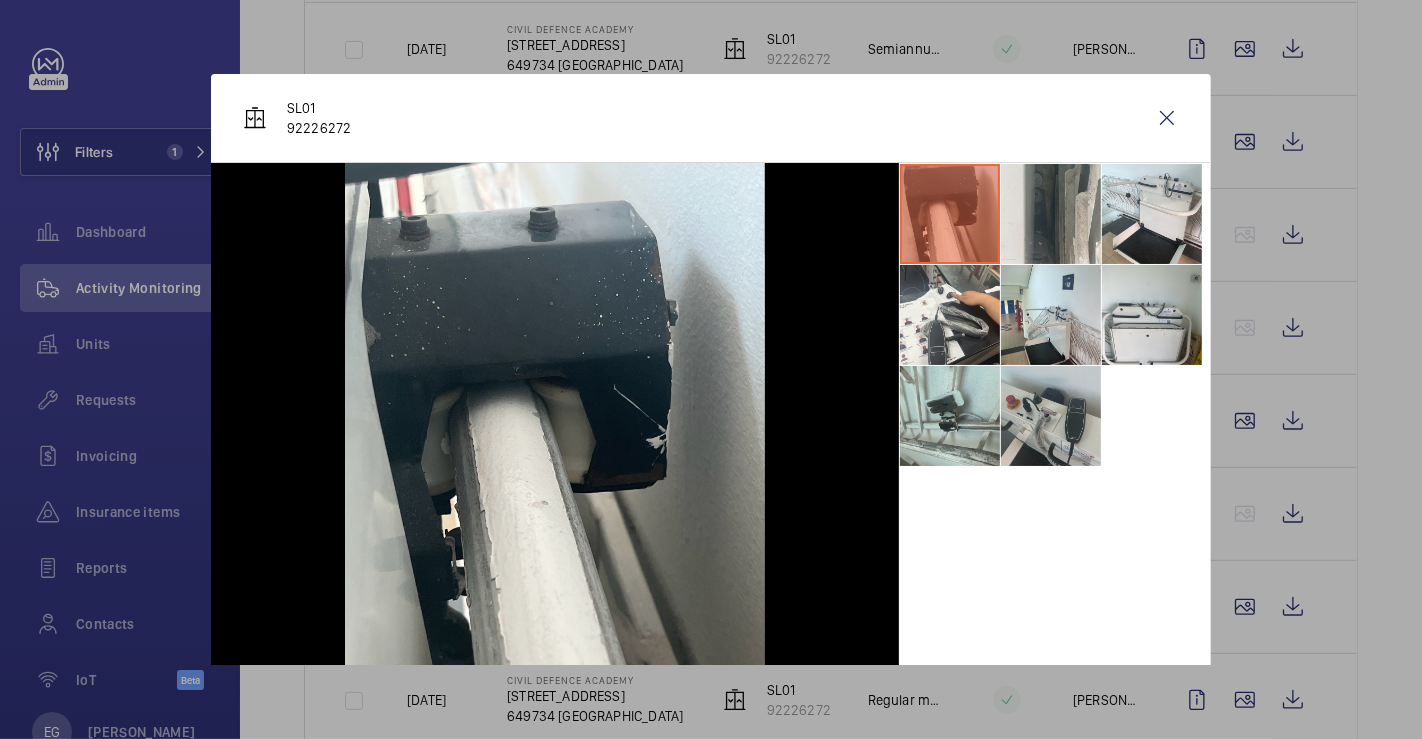 click at bounding box center [1051, 416] 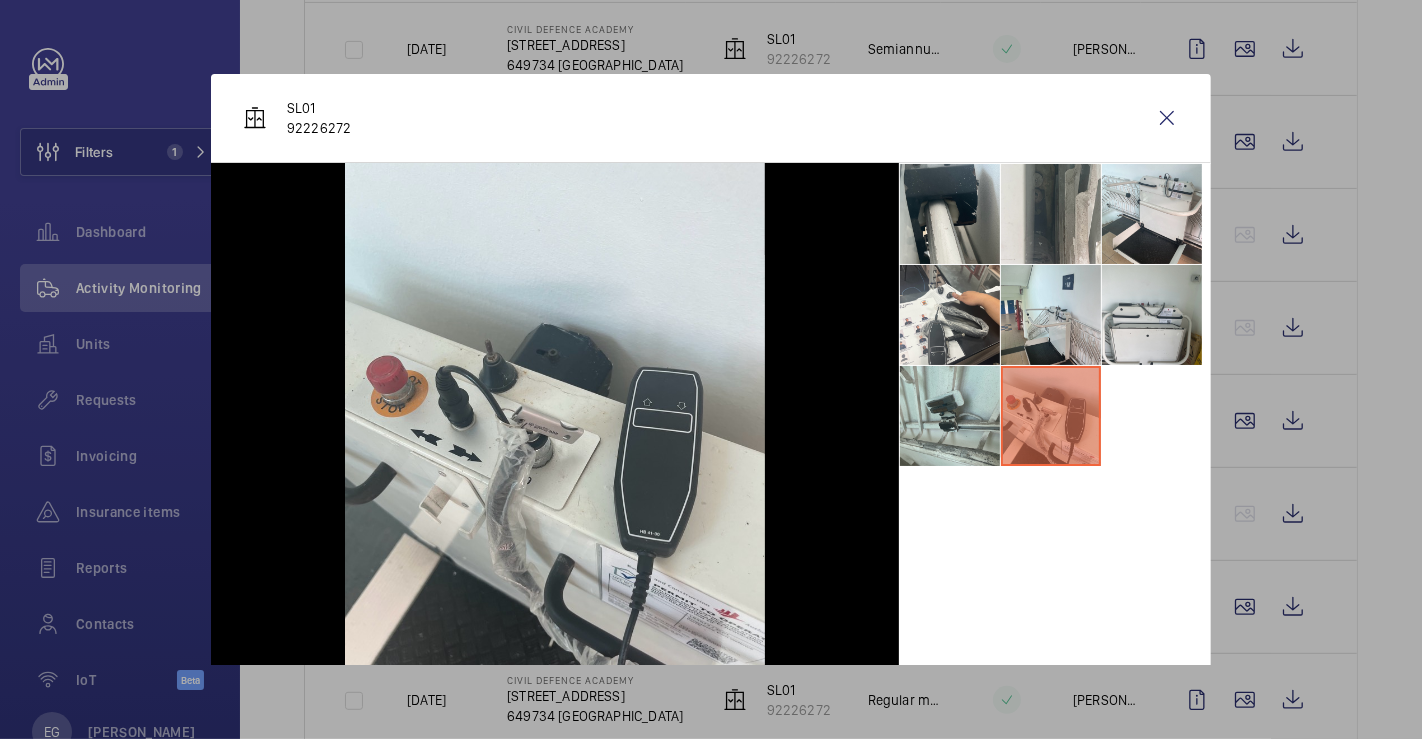 click at bounding box center (711, 369) 